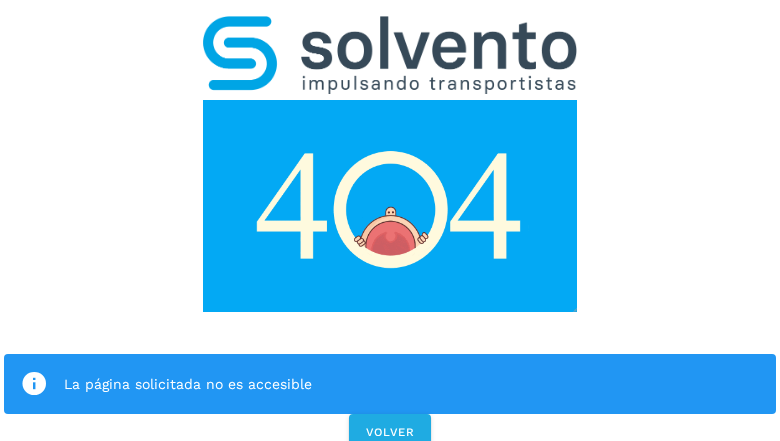 scroll, scrollTop: 0, scrollLeft: 0, axis: both 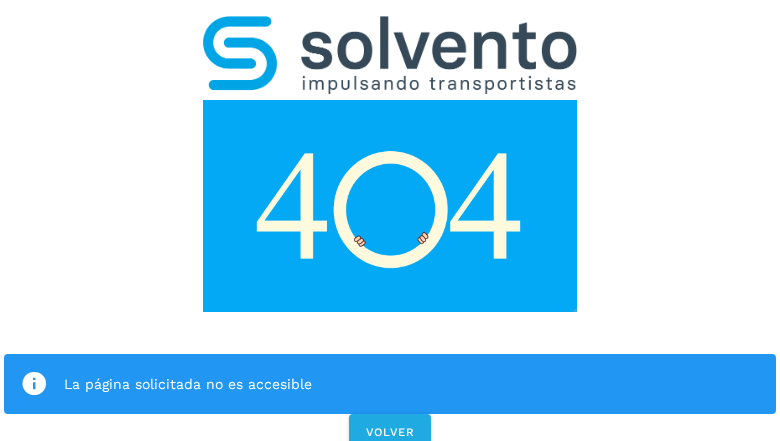 click on "La página solicitada no es accesible  VOLVER" at bounding box center [390, 227] 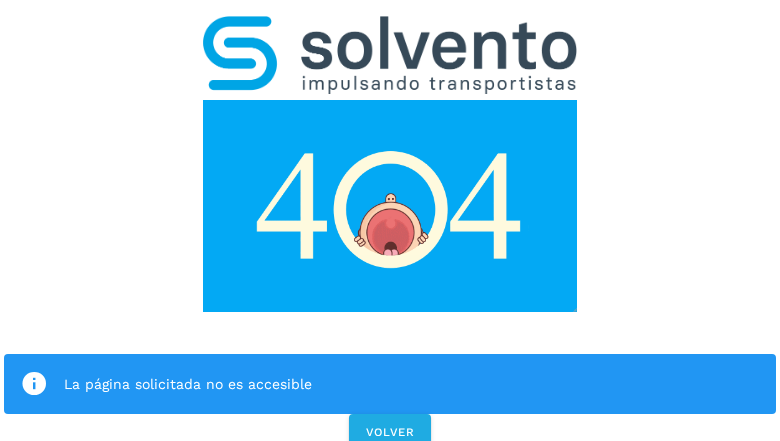 click at bounding box center [390, 206] 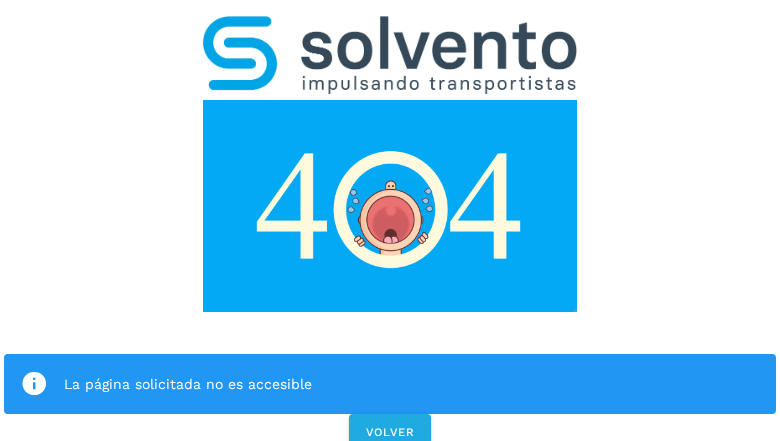 click at bounding box center [390, 206] 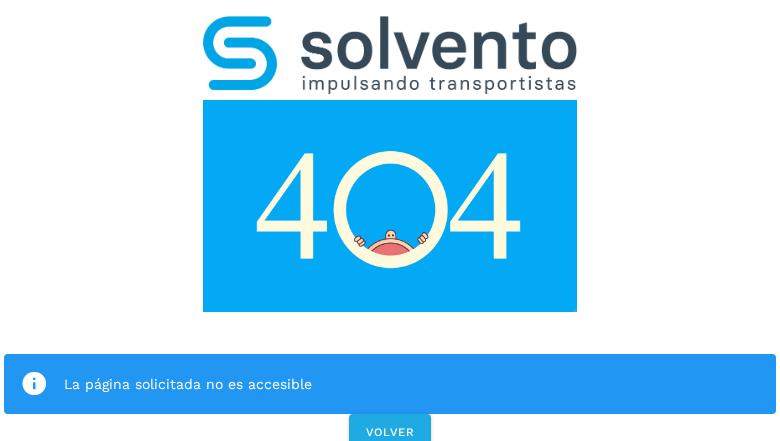 click at bounding box center (390, 55) 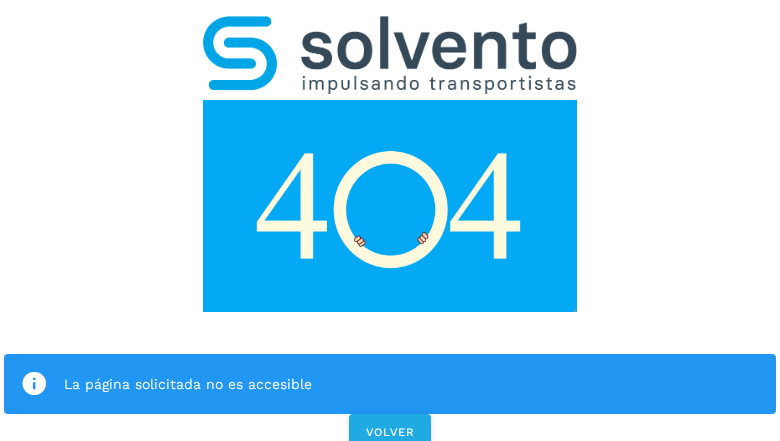 click at bounding box center [390, 206] 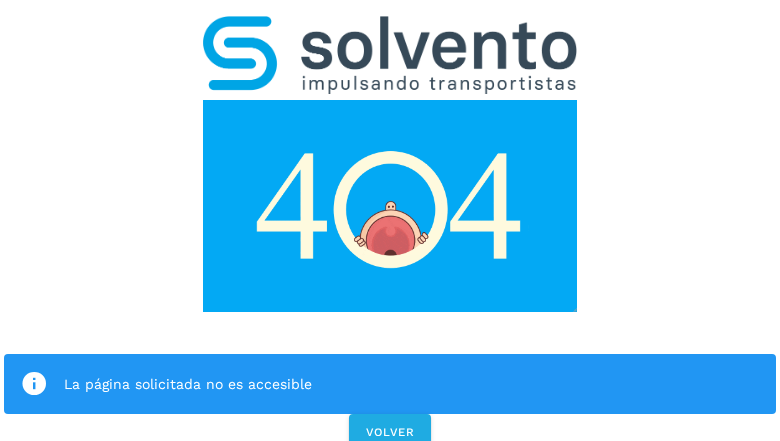 click on "La página solicitada no es accesible" 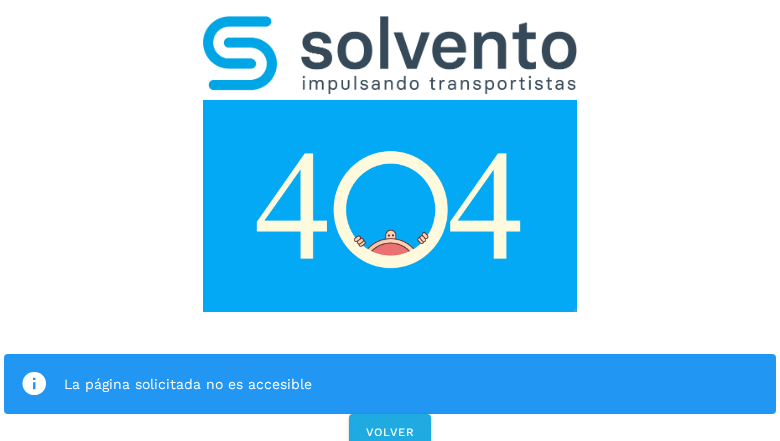click at bounding box center (34, 384) 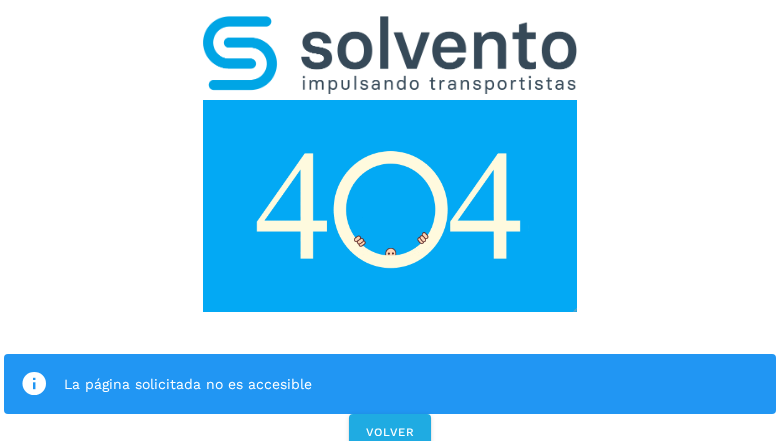 click on "La página solicitada no es accesible" 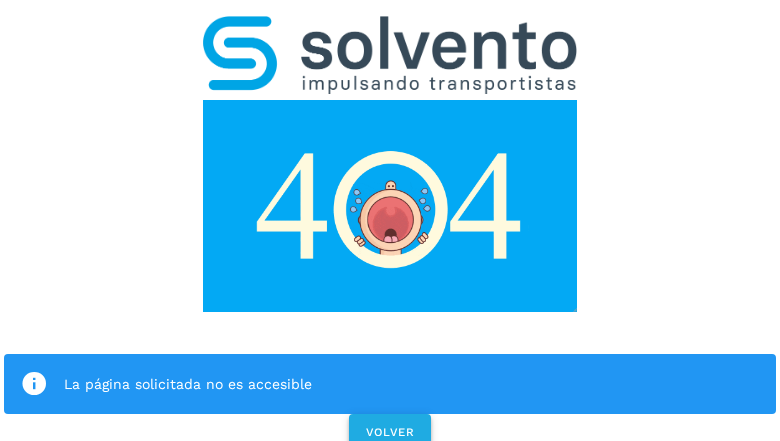 click on "VOLVER" 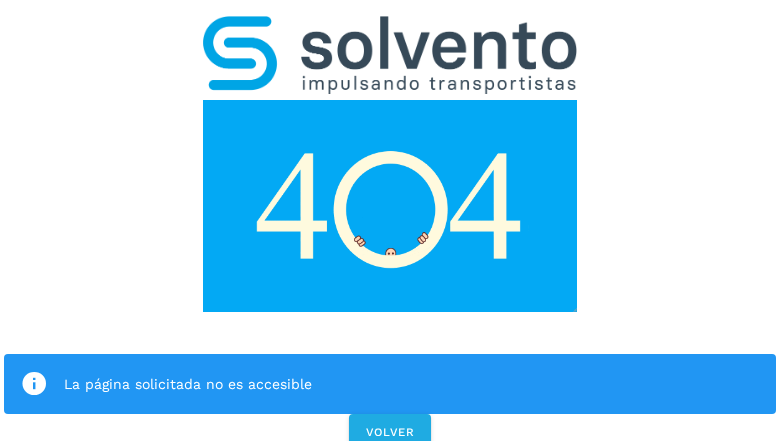 click on "La página solicitada no es accesible  VOLVER" at bounding box center [390, 227] 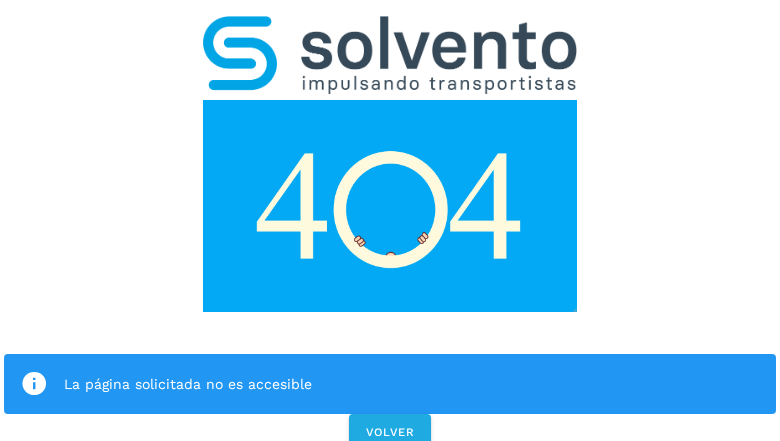 click on "La página solicitada no es accesible  VOLVER" at bounding box center [390, 227] 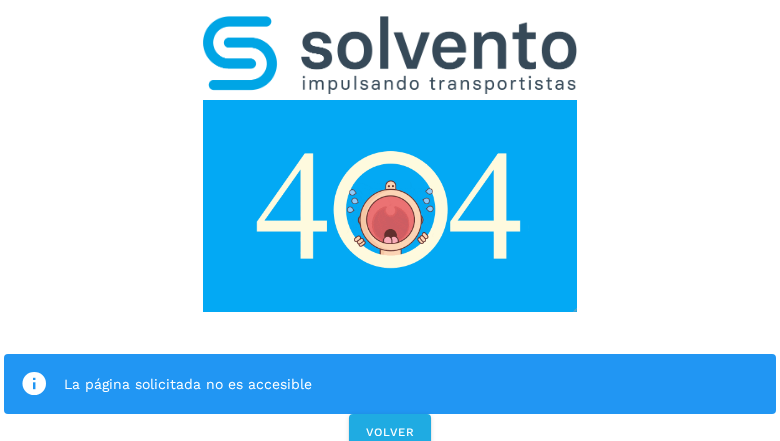 click on "La página solicitada no es accesible  VOLVER" at bounding box center (390, 227) 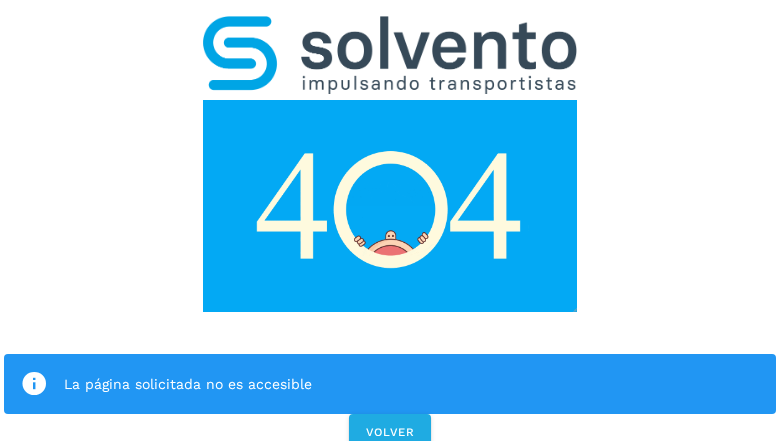 click on "La página solicitada no es accesible  VOLVER" at bounding box center (390, 227) 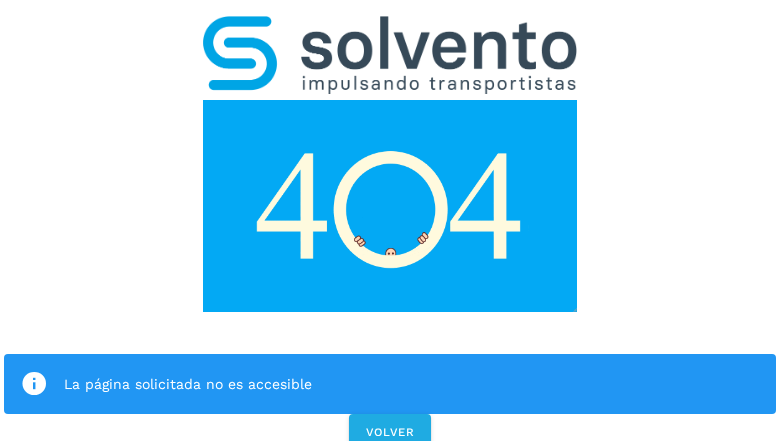 click on "La página solicitada no es accesible  VOLVER" at bounding box center (390, 227) 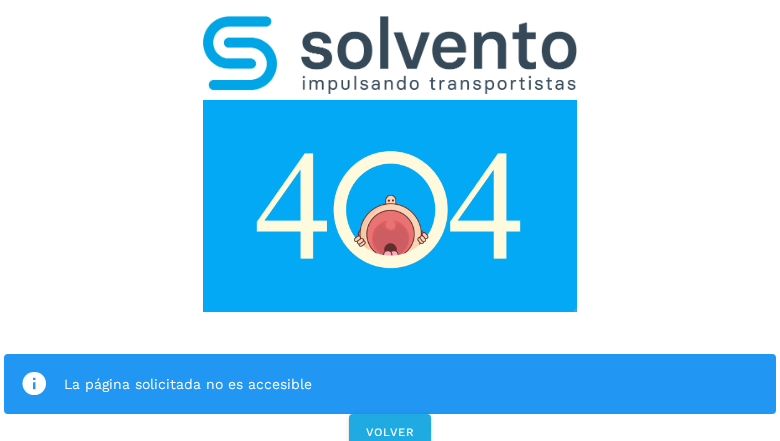 click on "La página solicitada no es accesible" at bounding box center [390, 384] 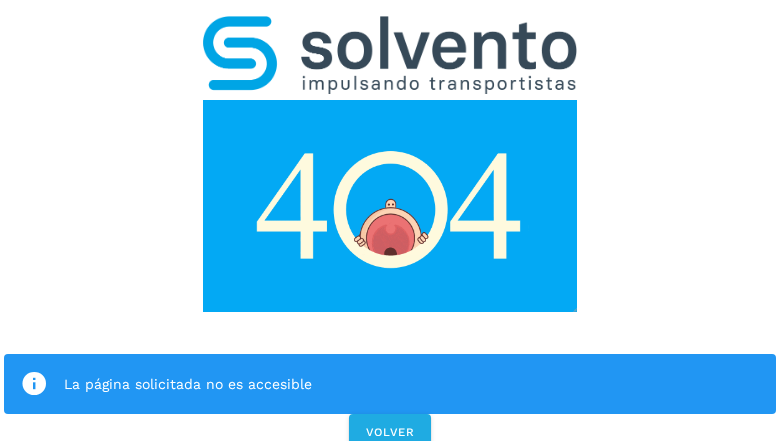 click at bounding box center (390, 206) 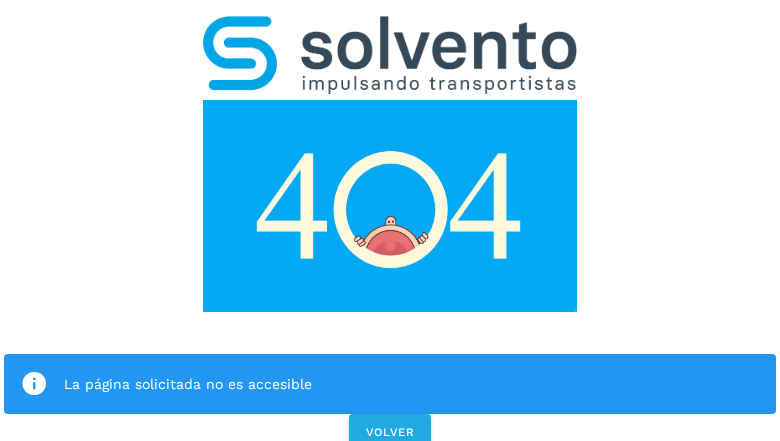 click at bounding box center (390, 206) 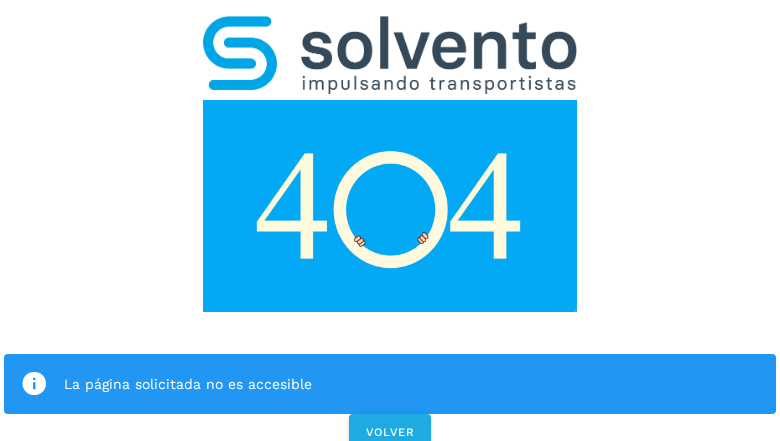 click at bounding box center (390, 55) 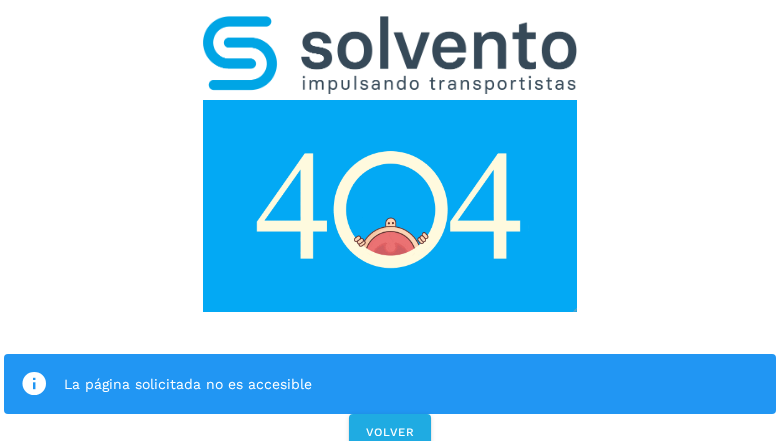 click at bounding box center [390, 206] 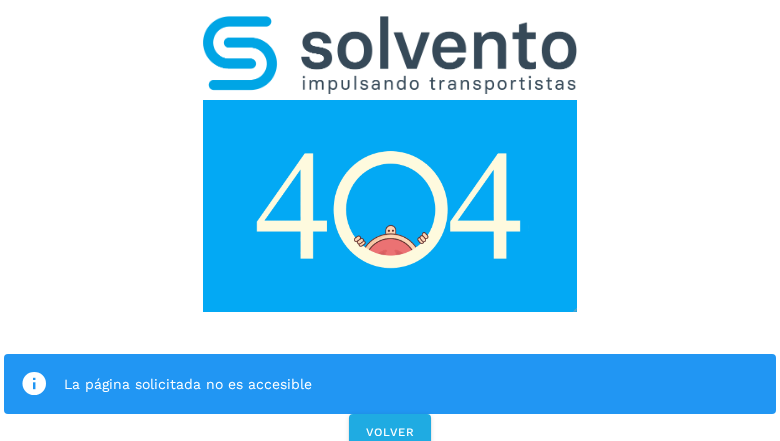 click on "La página solicitada no es accesible" 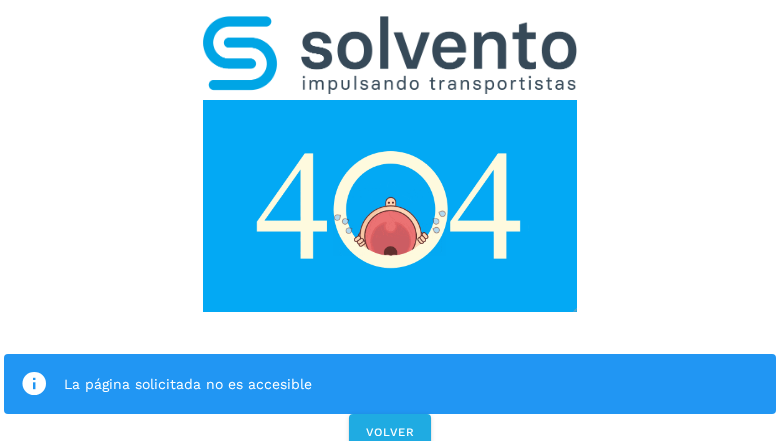 click on "La página solicitada no es accesible" 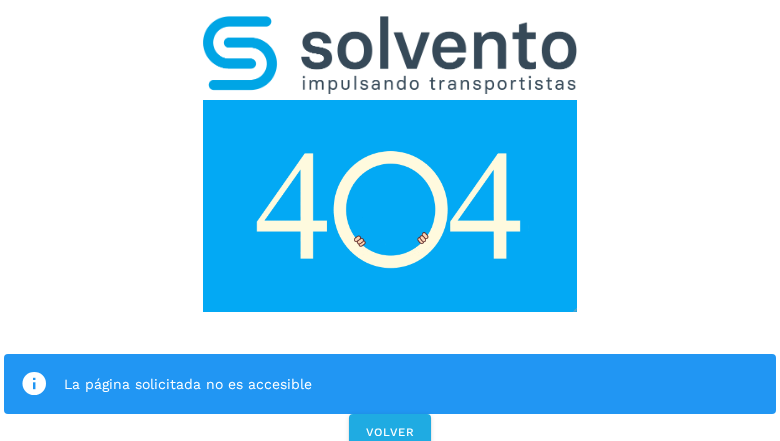 click at bounding box center [34, 384] 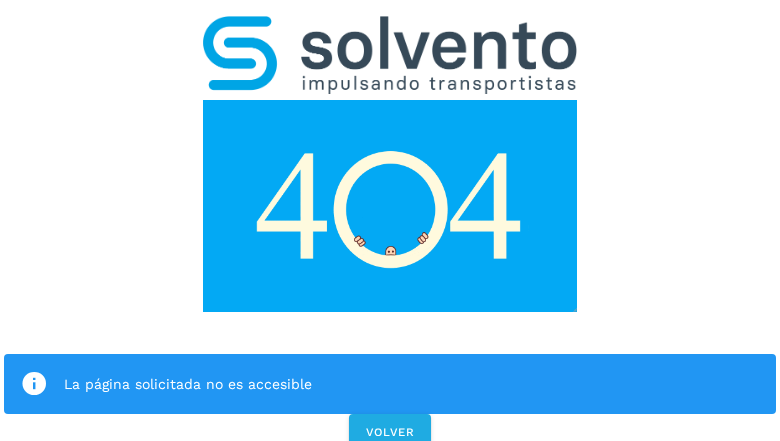 click on "La página solicitada no es accesible" 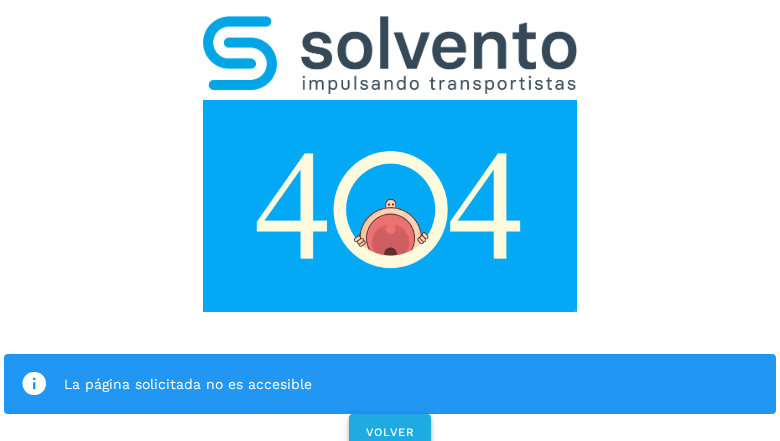 click on "VOLVER" 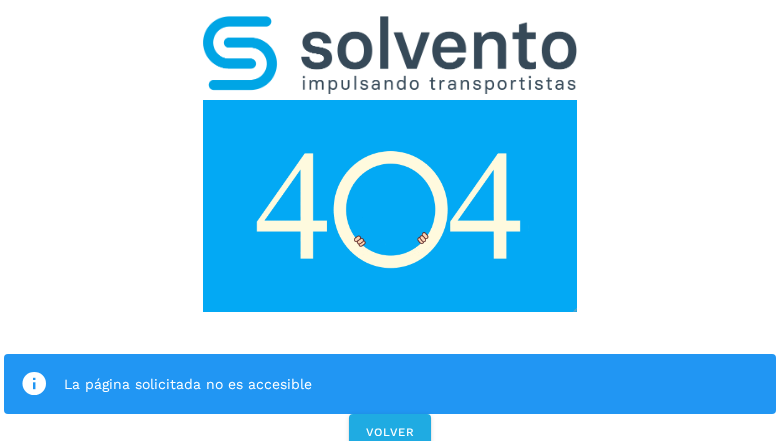 scroll, scrollTop: 0, scrollLeft: 0, axis: both 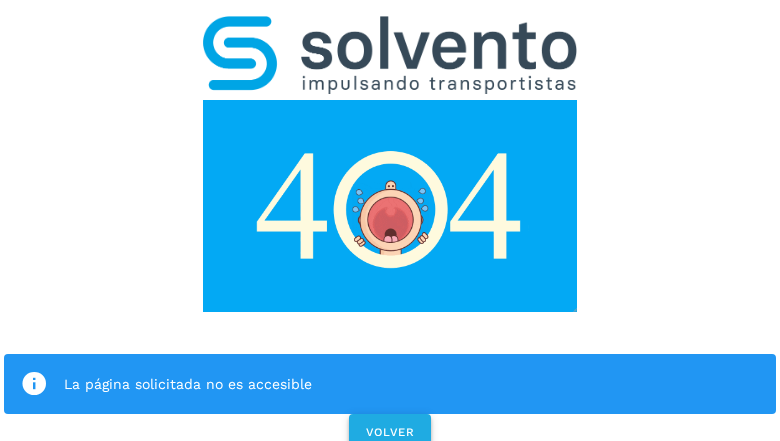 click on "VOLVER" 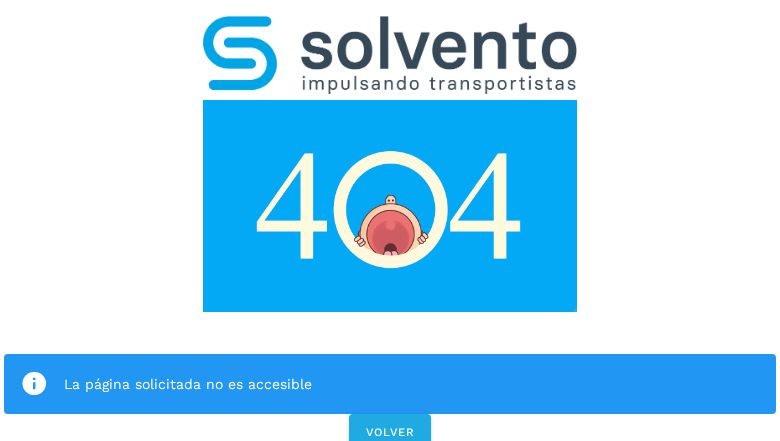 click on "La página solicitada no es accesible  VOLVER" at bounding box center [390, 227] 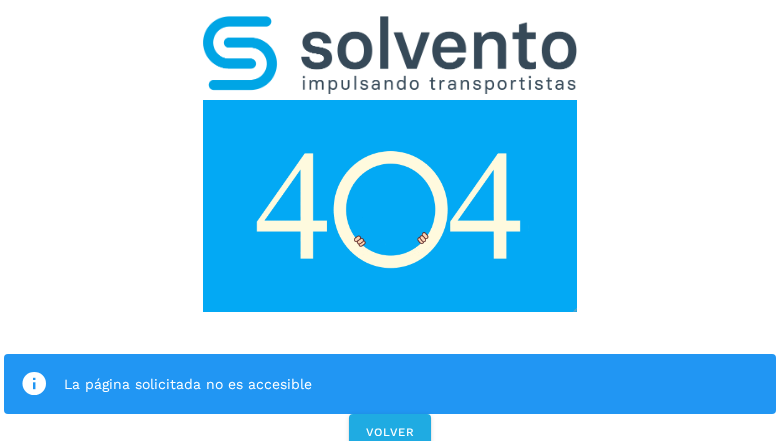click on "La página solicitada no es accesible  VOLVER" at bounding box center [390, 227] 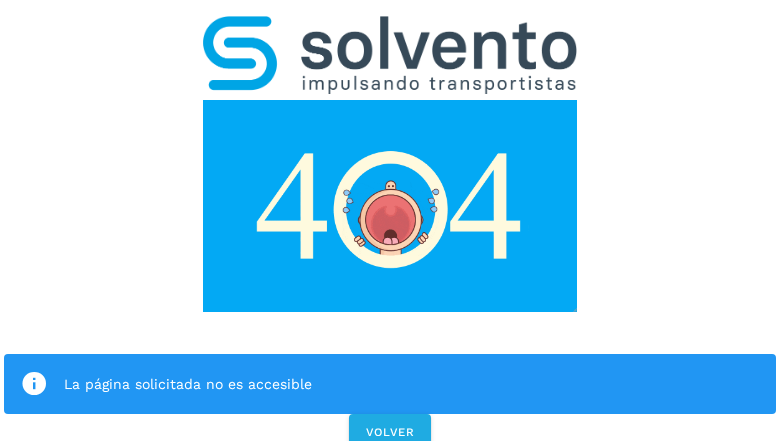 click on "La página solicitada no es accesible  VOLVER" at bounding box center (390, 227) 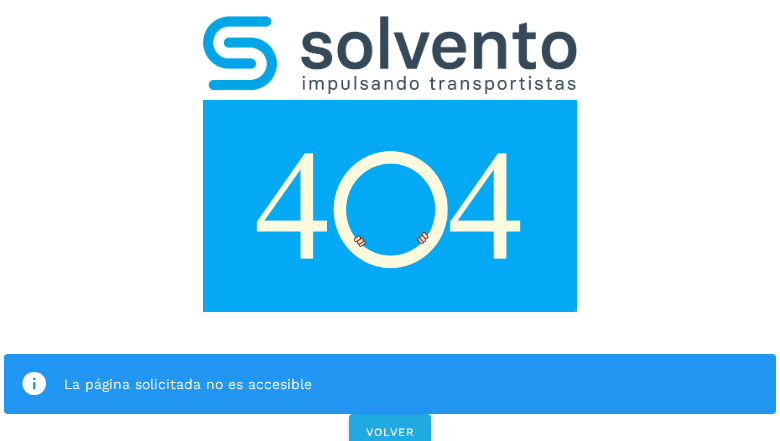 click on "La página solicitada no es accesible  VOLVER" at bounding box center [390, 227] 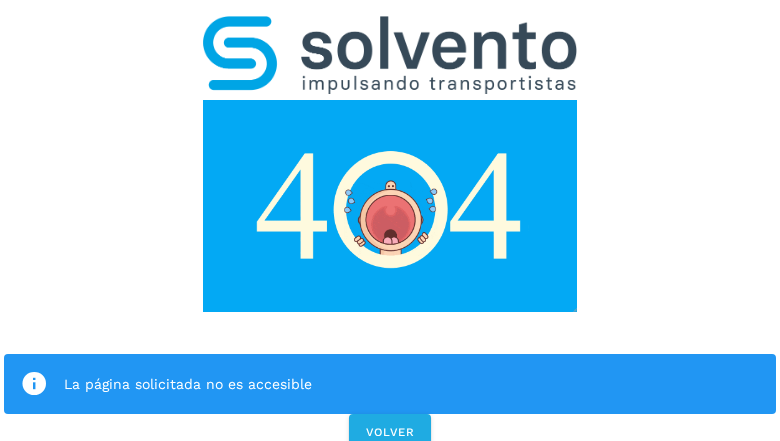 click on "La página solicitada no es accesible  VOLVER" at bounding box center [390, 227] 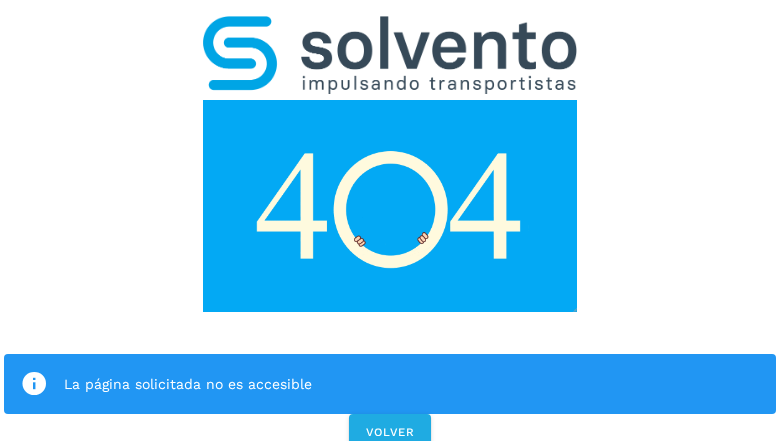 click on "La página solicitada no es accesible" at bounding box center (390, 384) 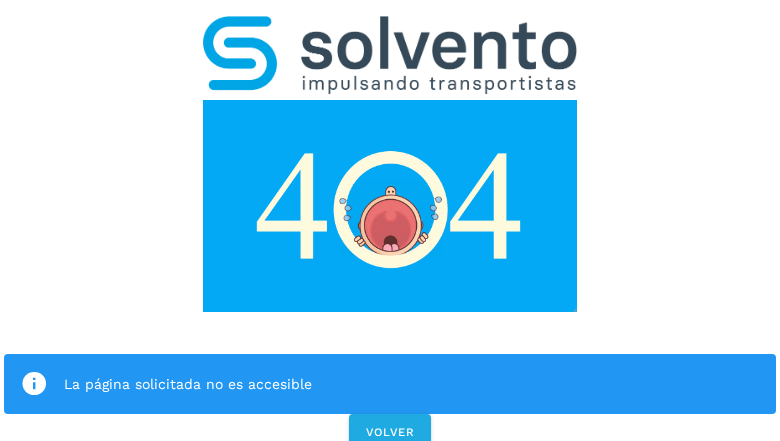 click at bounding box center [390, 206] 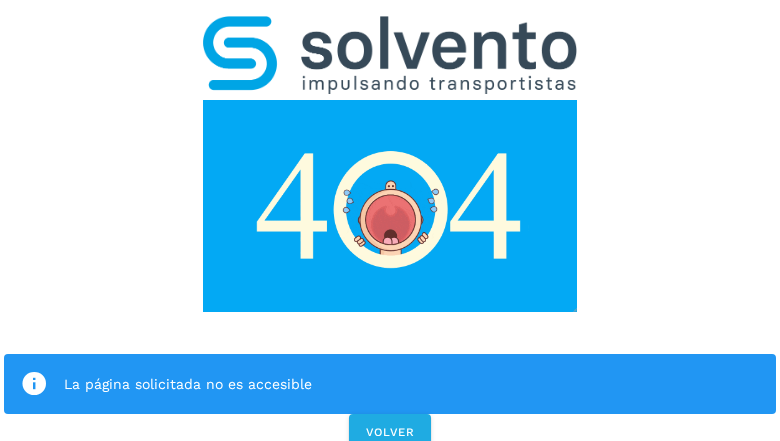 click at bounding box center (390, 206) 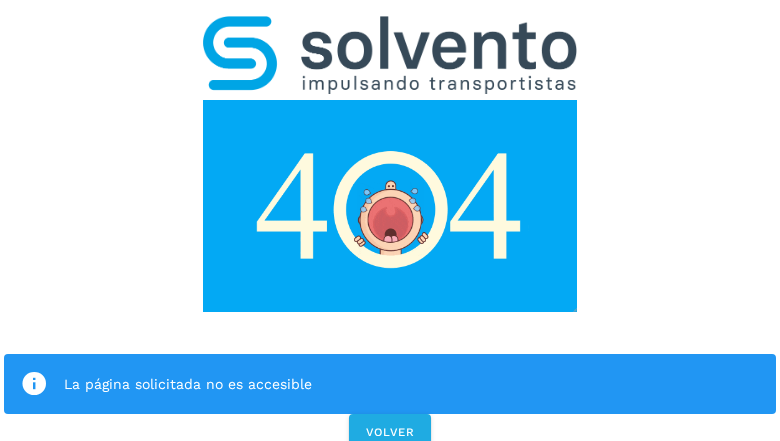 click at bounding box center [390, 55] 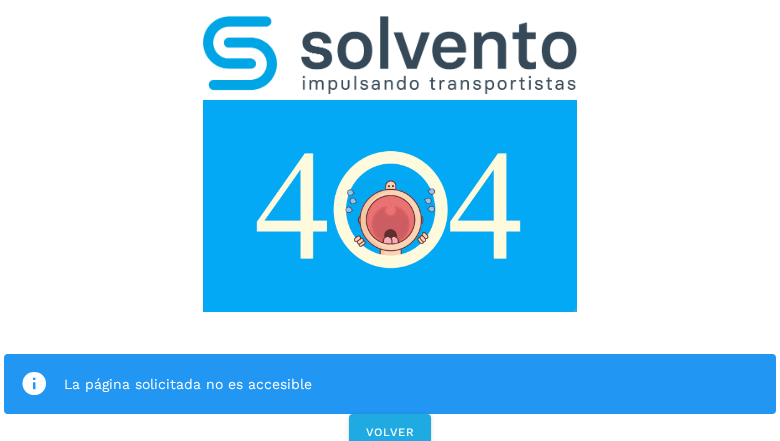 click at bounding box center (390, 206) 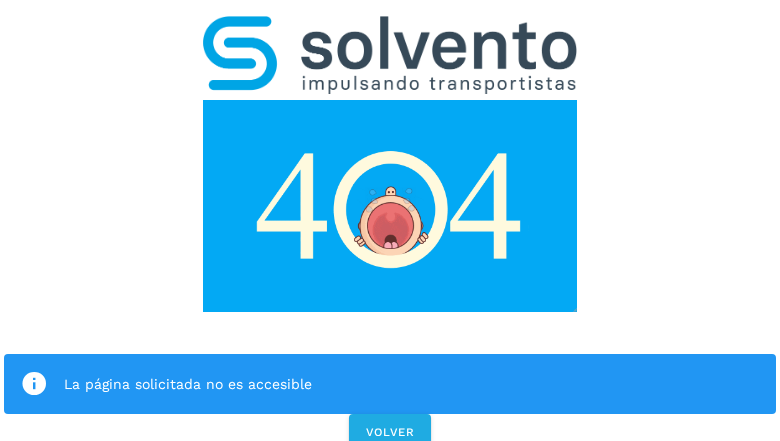 click on "La página solicitada no es accesible" 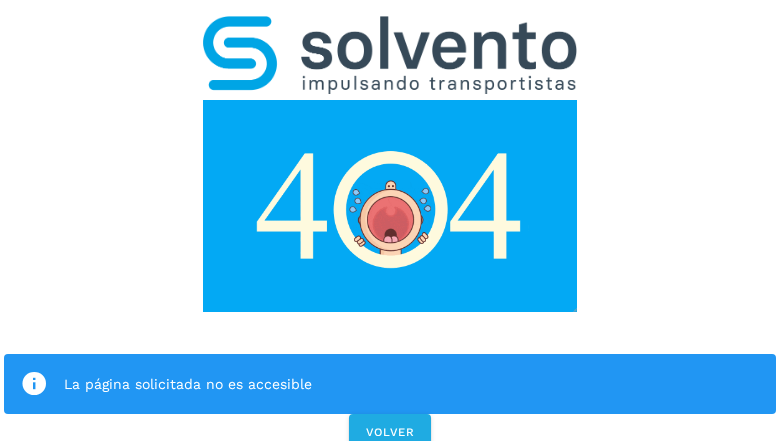 click on "La página solicitada no es accesible" 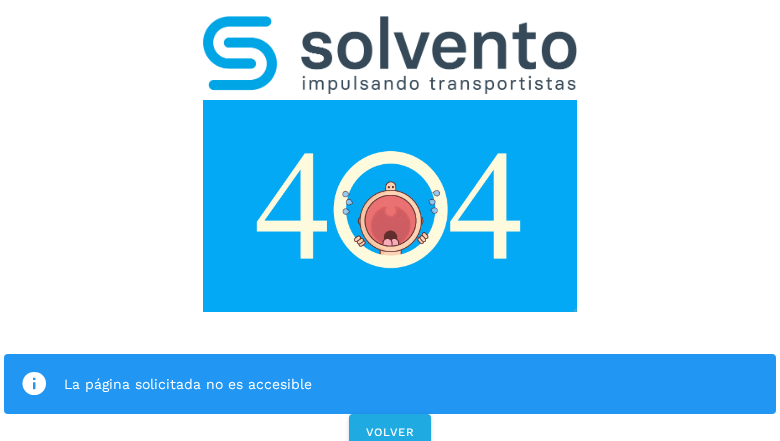 click at bounding box center (34, 384) 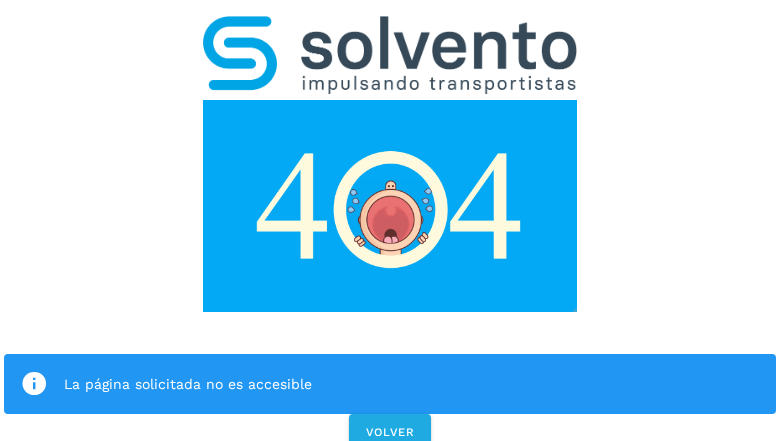 click on "La página solicitada no es accesible" 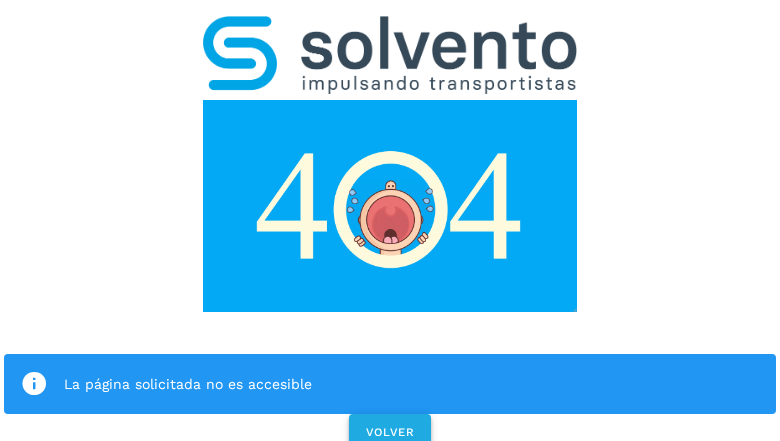 click on "VOLVER" 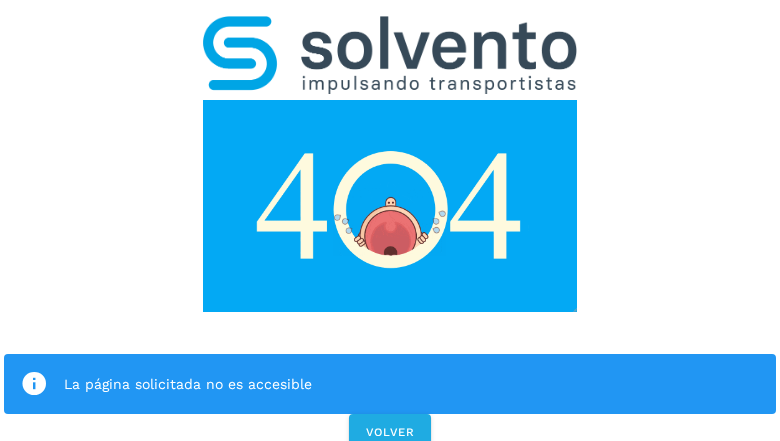 scroll, scrollTop: 0, scrollLeft: 0, axis: both 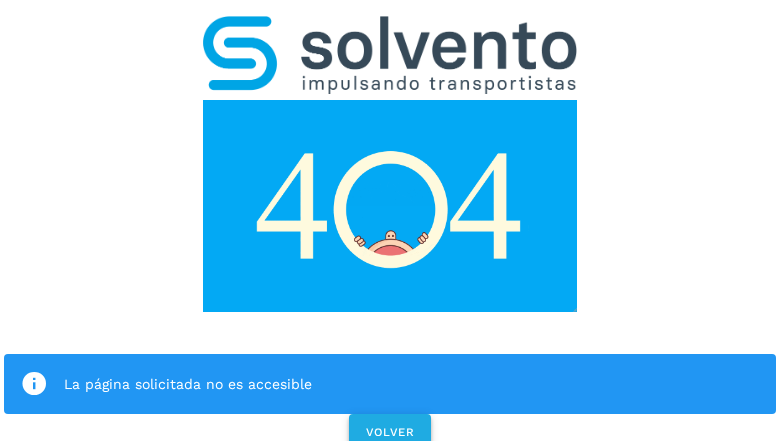 click on "VOLVER" 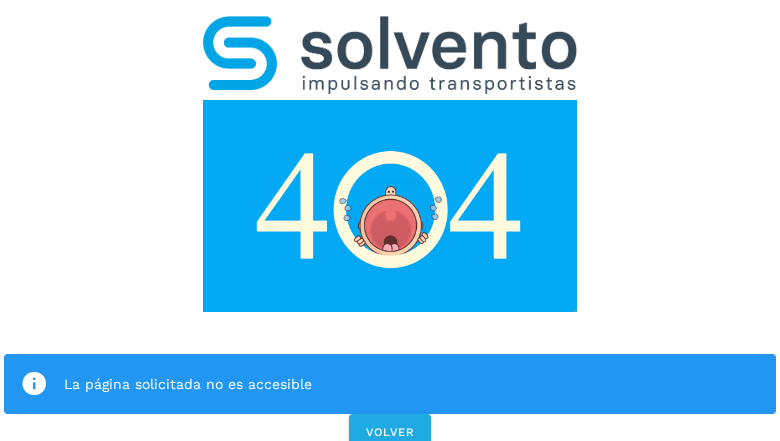 click on "La página solicitada no es accesible  VOLVER" at bounding box center (390, 227) 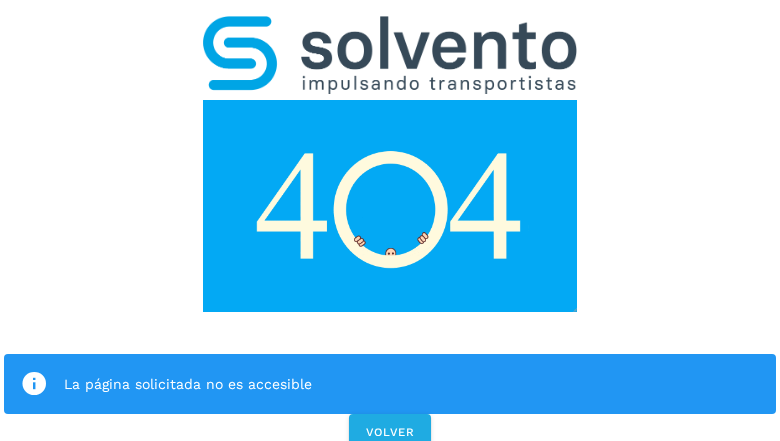 click on "La página solicitada no es accesible  VOLVER" at bounding box center (390, 227) 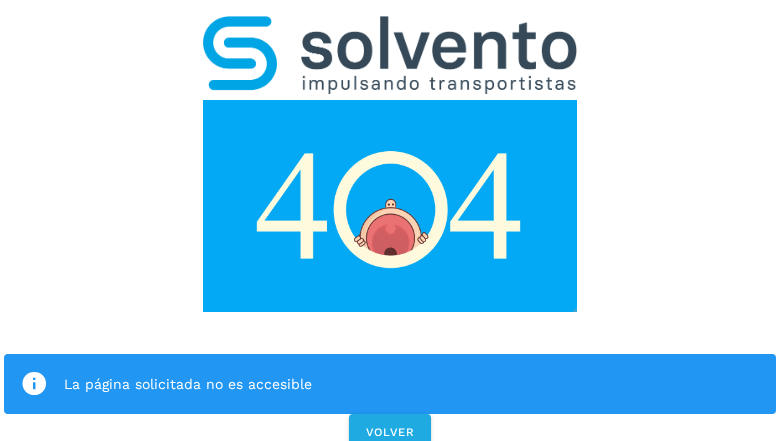 click on "La página solicitada no es accesible  VOLVER" at bounding box center [390, 227] 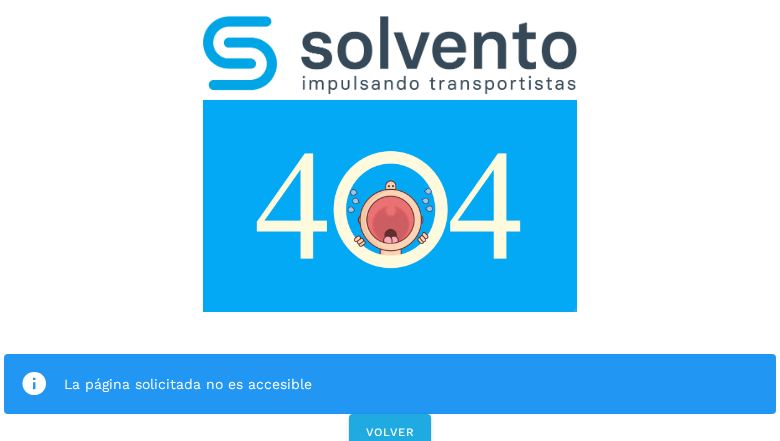 click on "La página solicitada no es accesible  VOLVER" at bounding box center [390, 227] 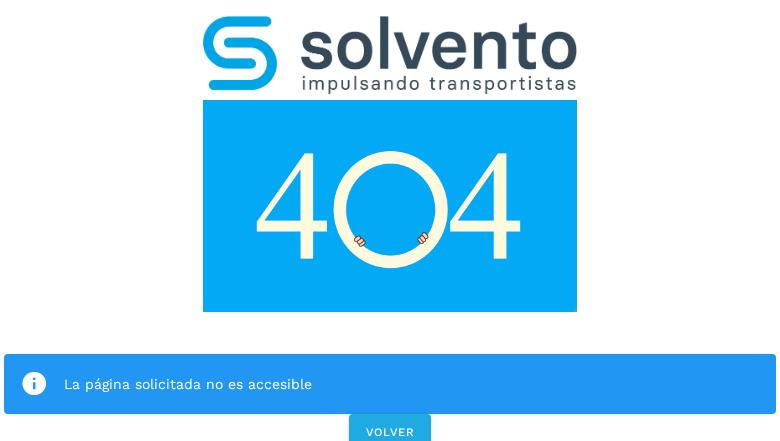 click on "La página solicitada no es accesible  VOLVER" at bounding box center (390, 227) 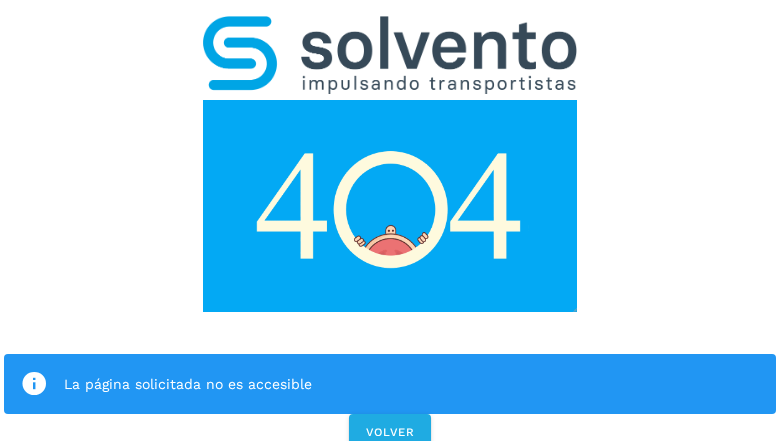 click on "La página solicitada no es accesible" at bounding box center [390, 384] 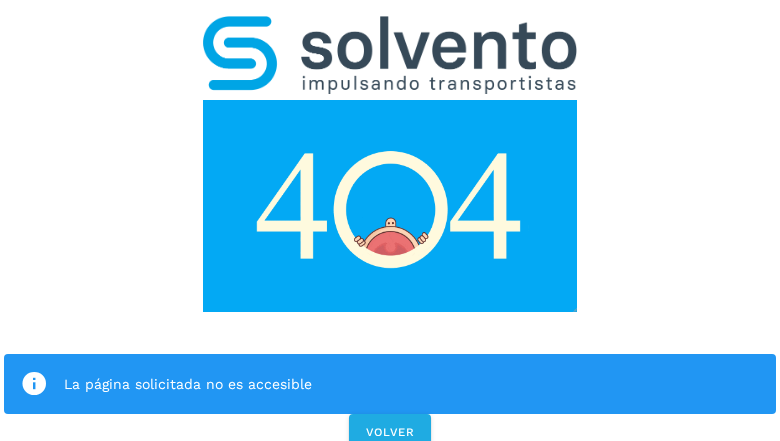 click at bounding box center [390, 206] 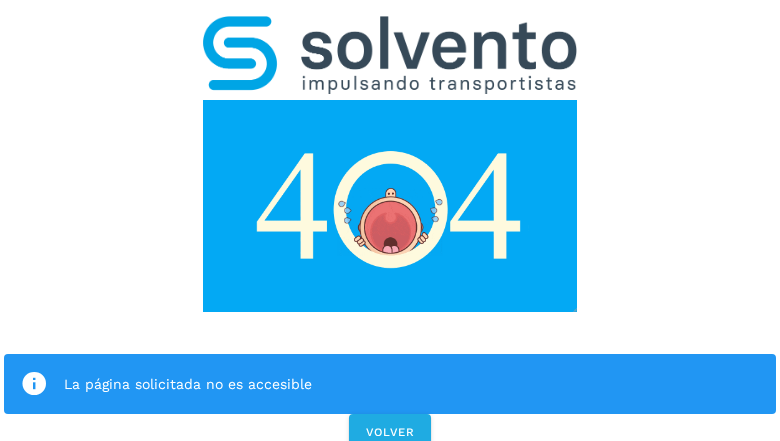 click at bounding box center (390, 206) 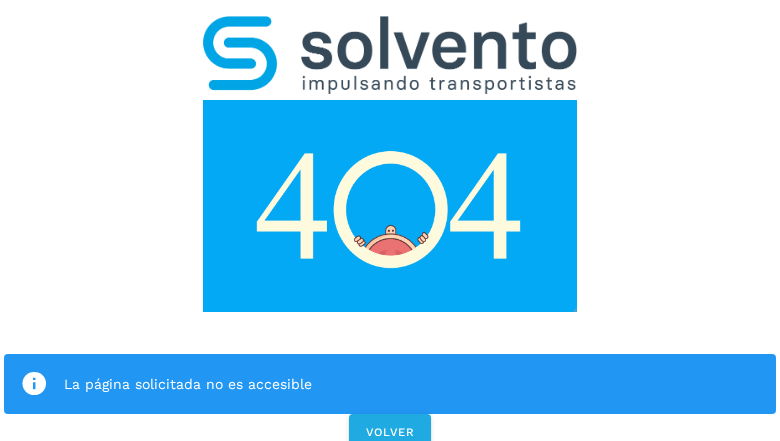 click at bounding box center [390, 55] 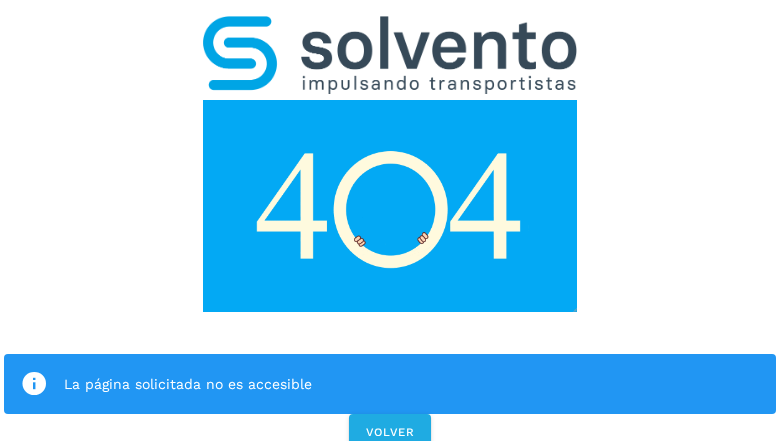 click at bounding box center [390, 206] 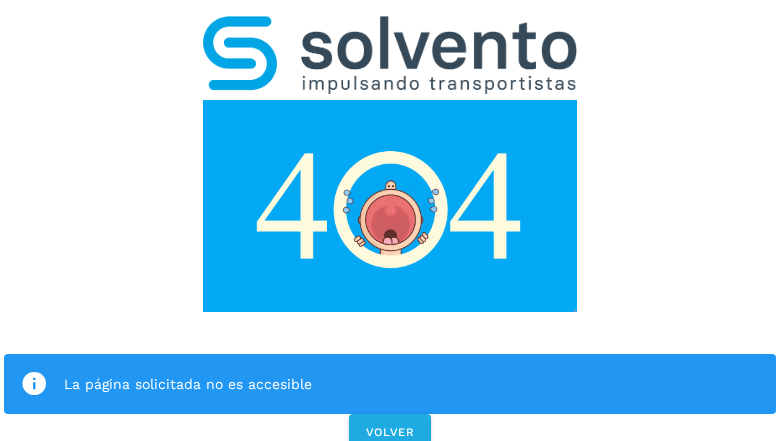 click on "La página solicitada no es accesible" 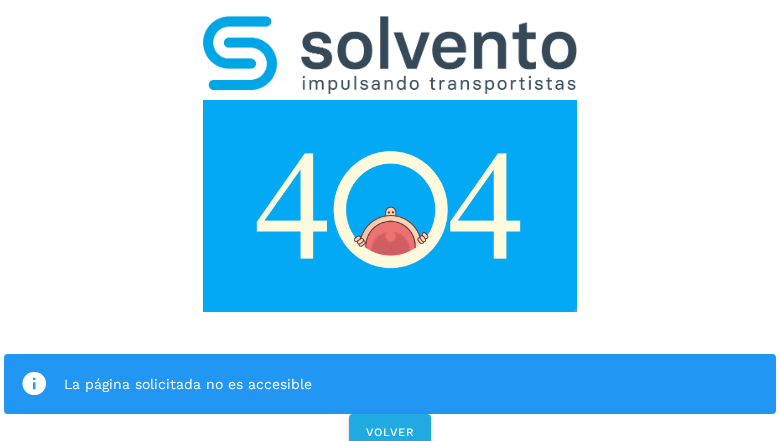 click on "La página solicitada no es accesible" 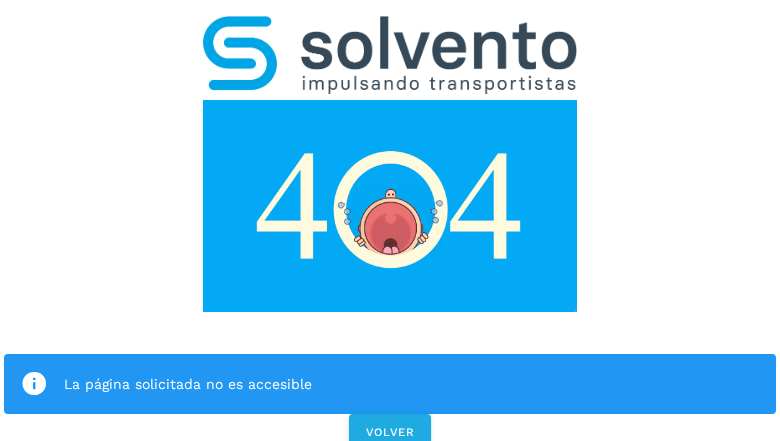 click at bounding box center (34, 384) 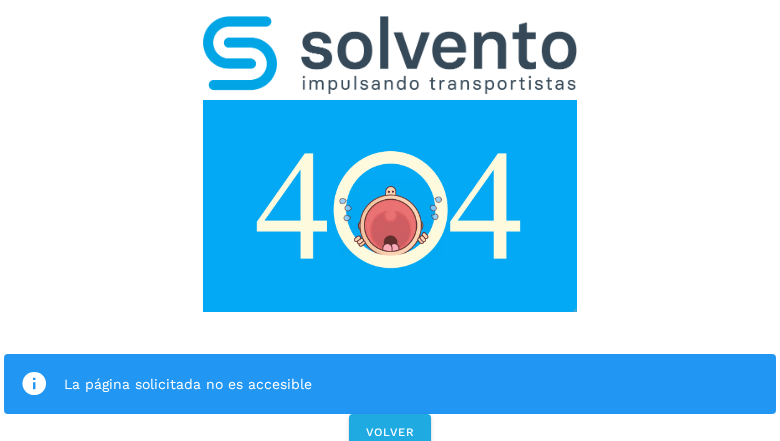 click on "La página solicitada no es accesible" 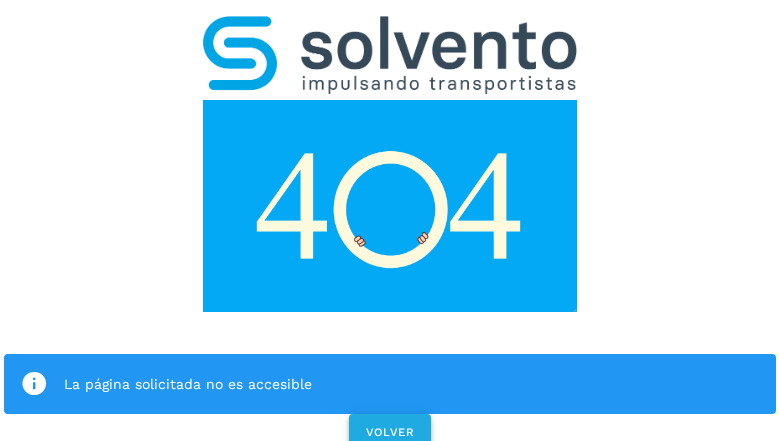 click on "VOLVER" 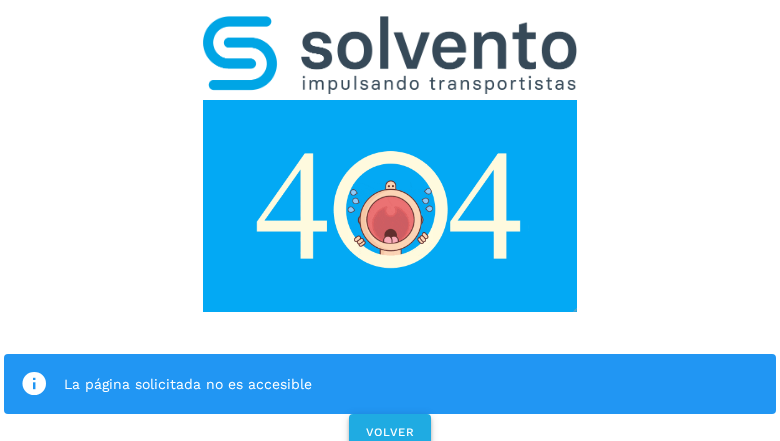 click on "VOLVER" 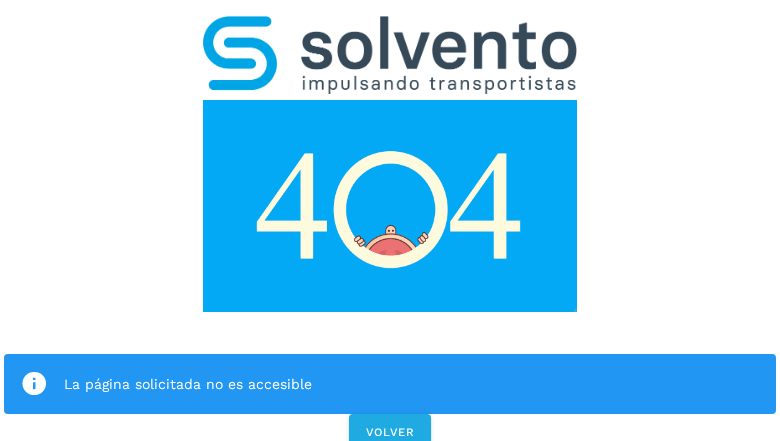 click on "La página solicitada no es accesible  VOLVER" at bounding box center (390, 227) 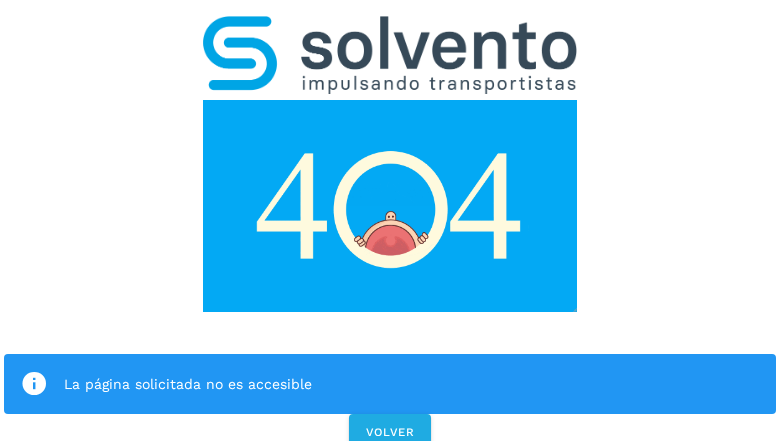 click on "La página solicitada no es accesible  VOLVER" at bounding box center (390, 227) 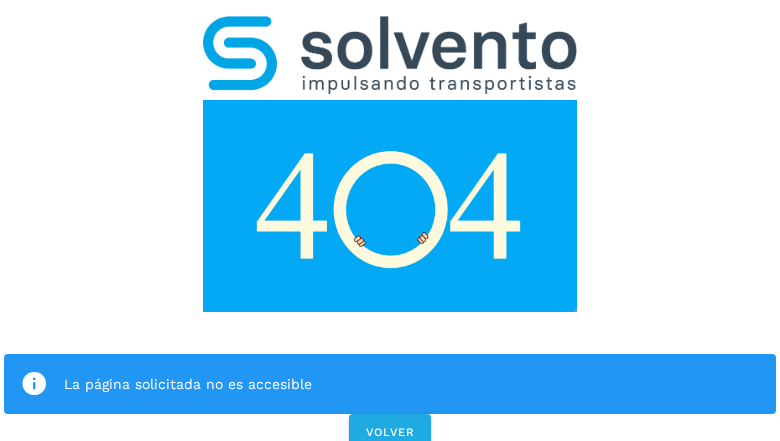 click on "La página solicitada no es accesible  VOLVER" at bounding box center (390, 227) 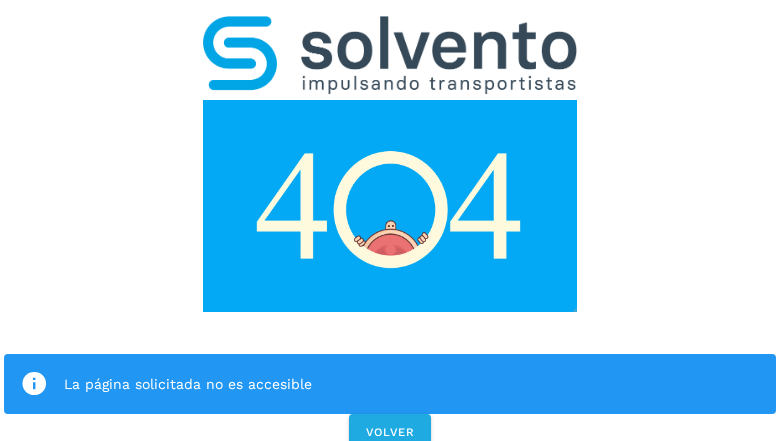 click on "La página solicitada no es accesible  VOLVER" at bounding box center [390, 227] 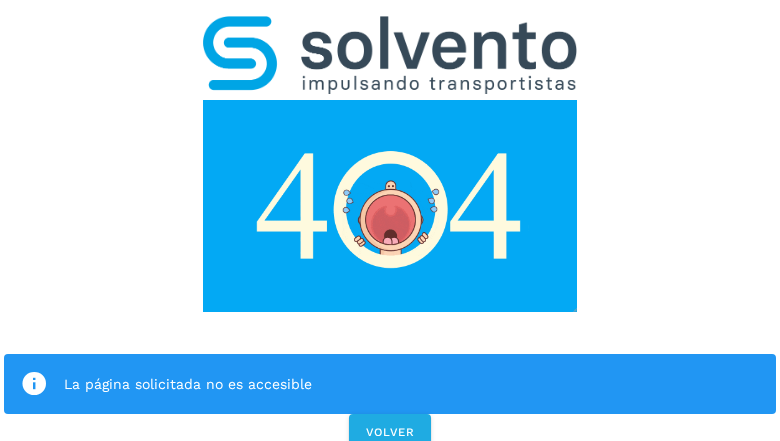 click on "La página solicitada no es accesible  VOLVER" at bounding box center (390, 227) 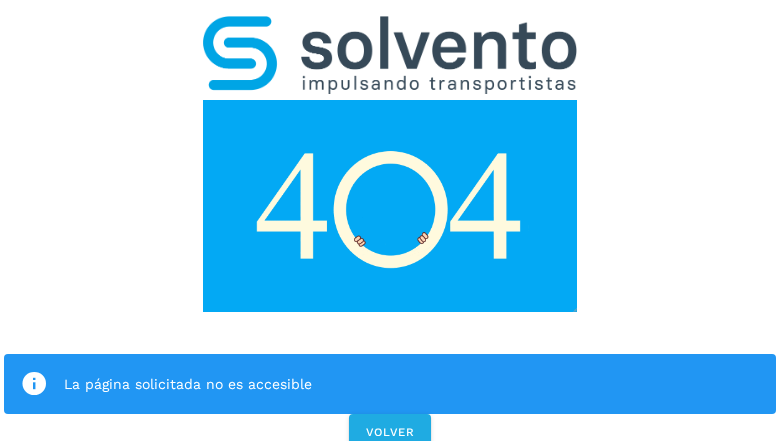 click on "La página solicitada no es accesible" at bounding box center (390, 384) 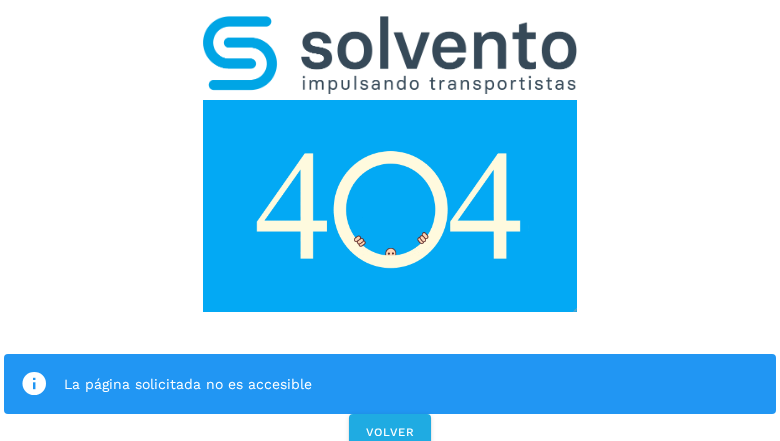 click at bounding box center [390, 206] 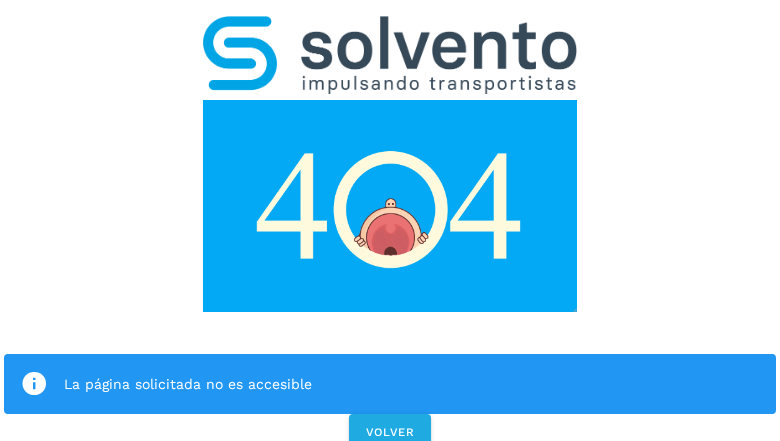click at bounding box center (390, 206) 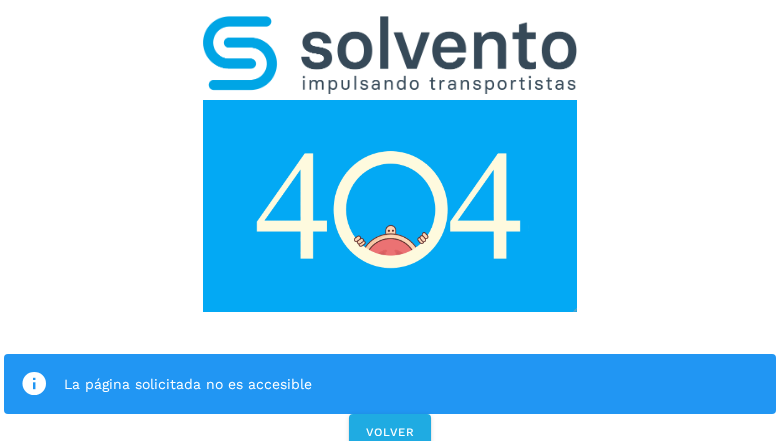 click at bounding box center (390, 55) 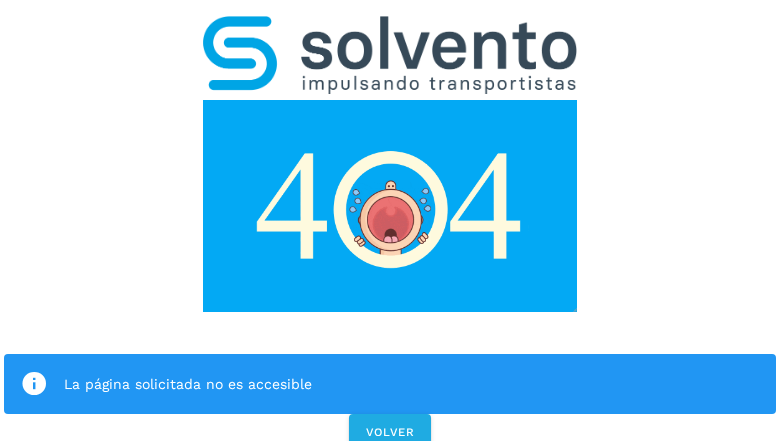 click at bounding box center [390, 206] 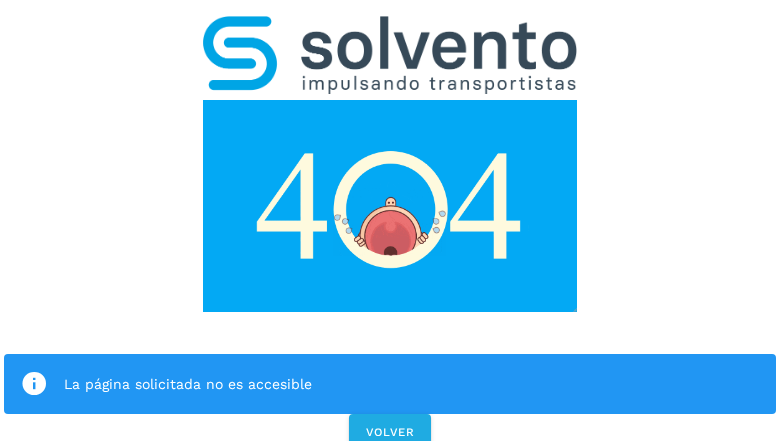 click on "La página solicitada no es accesible" 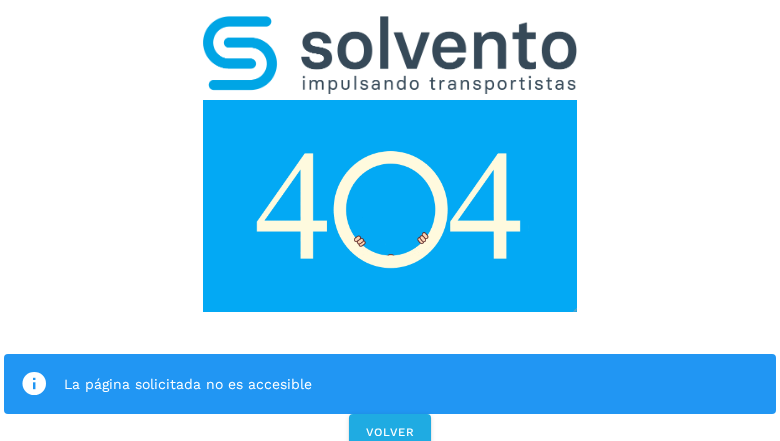 click on "La página solicitada no es accesible" 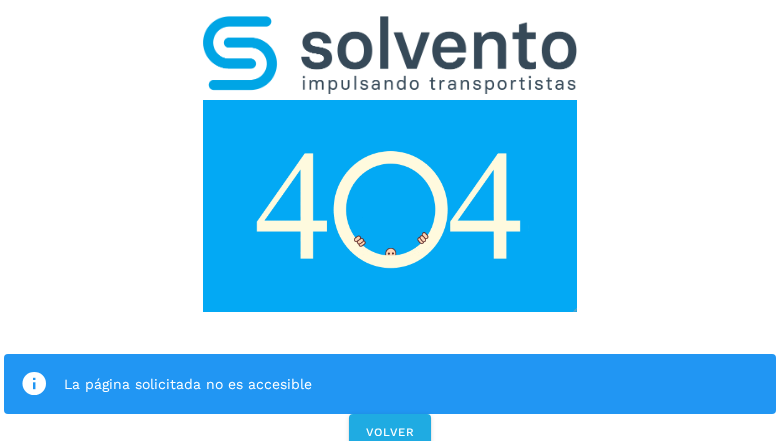click at bounding box center [34, 384] 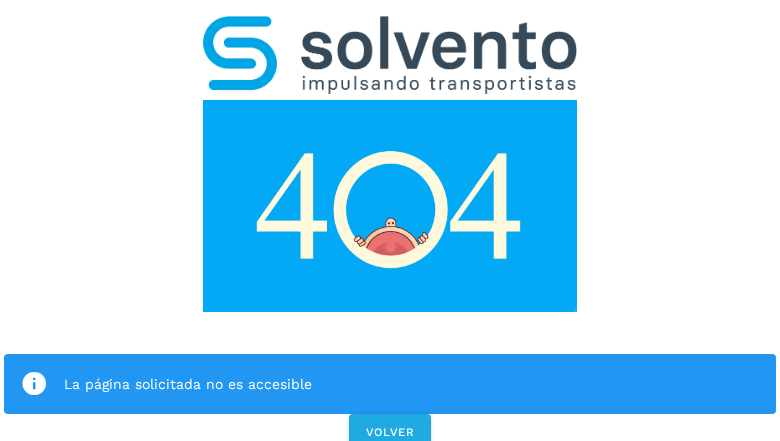 click on "La página solicitada no es accesible" 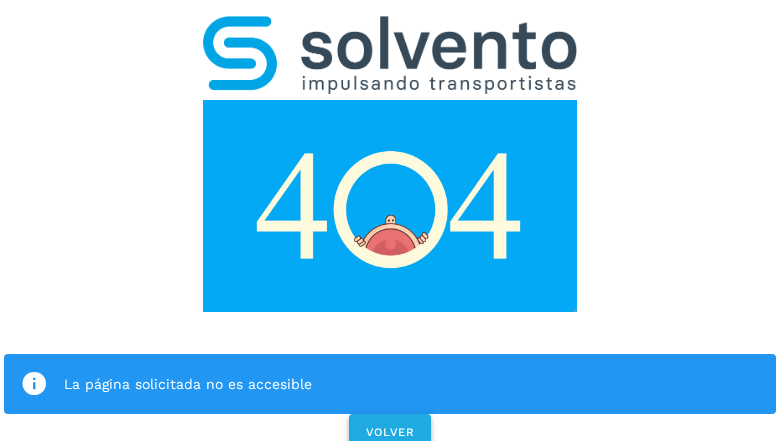 click on "VOLVER" 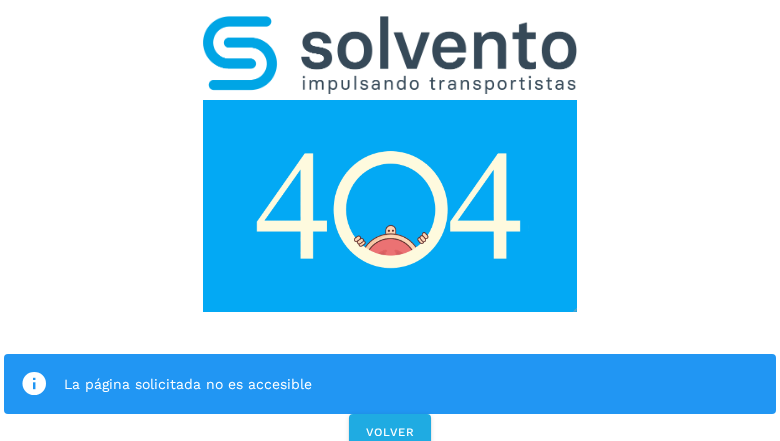 scroll, scrollTop: 0, scrollLeft: 0, axis: both 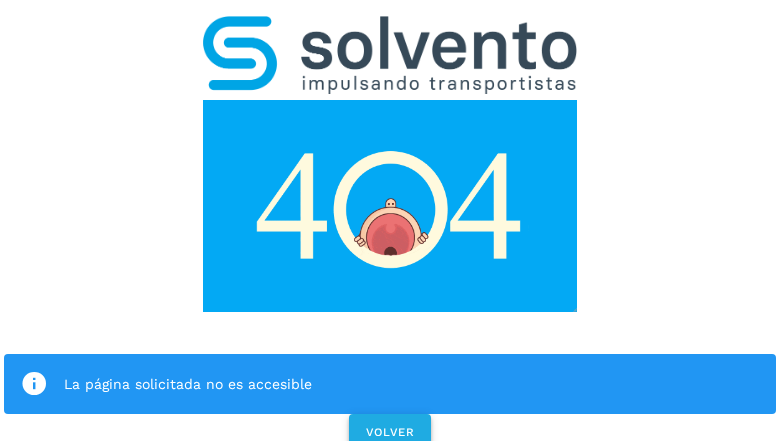 click on "VOLVER" 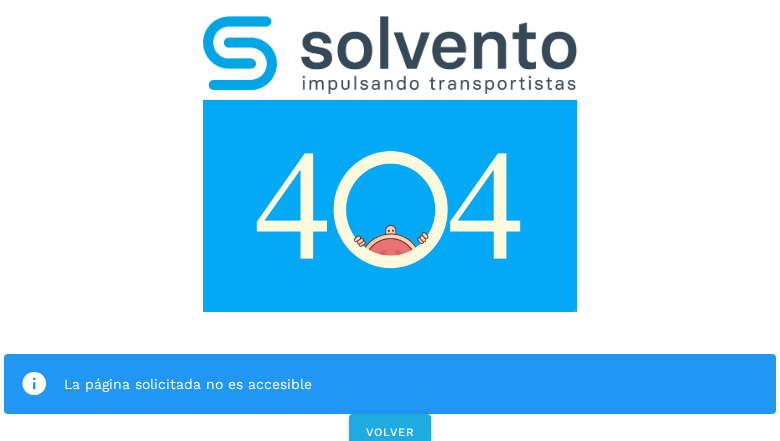 click on "La página solicitada no es accesible  VOLVER" at bounding box center (390, 227) 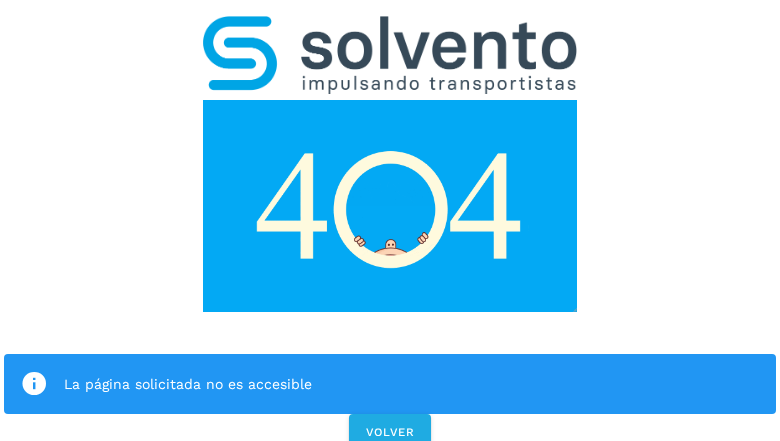 click on "La página solicitada no es accesible  VOLVER" at bounding box center (390, 227) 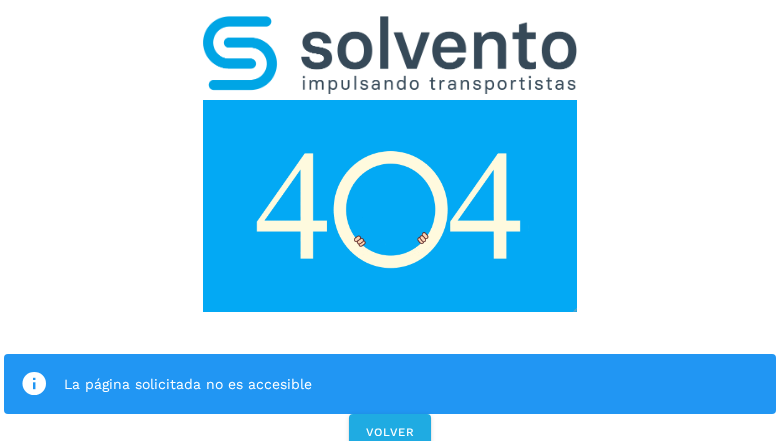 click on "La página solicitada no es accesible  VOLVER" at bounding box center (390, 227) 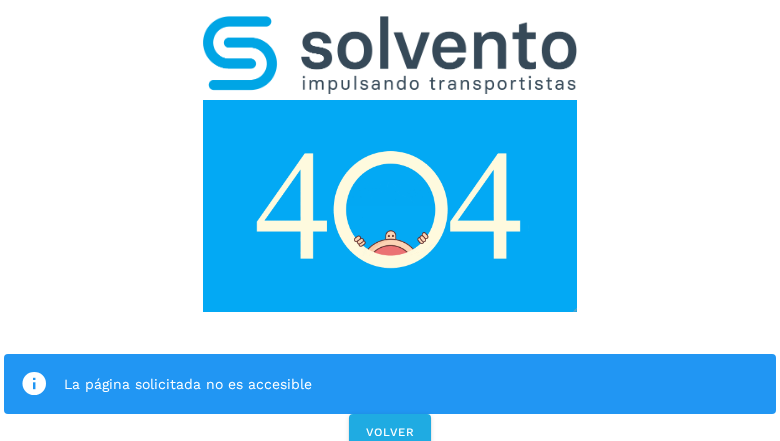 click on "La página solicitada no es accesible  VOLVER" at bounding box center (390, 227) 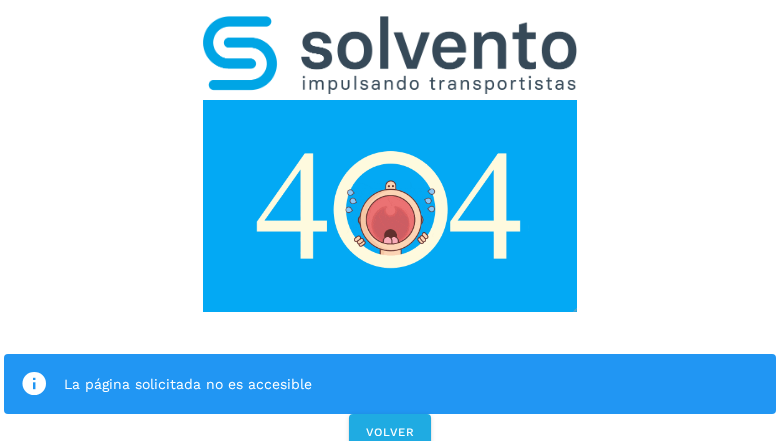 click on "La página solicitada no es accesible  VOLVER" at bounding box center (390, 227) 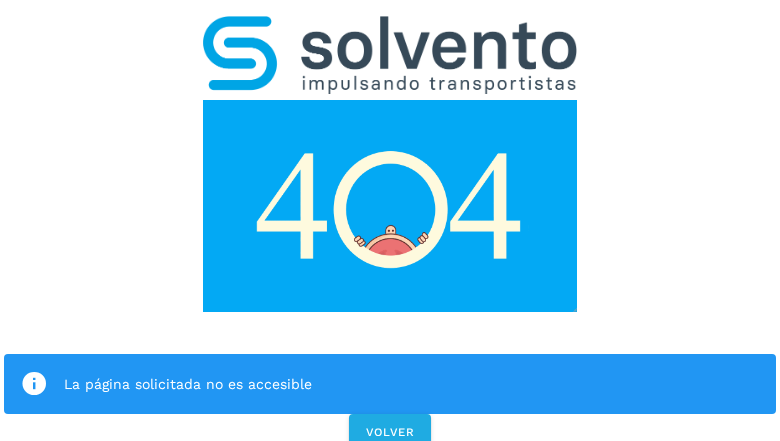 click on "La página solicitada no es accesible" at bounding box center (390, 384) 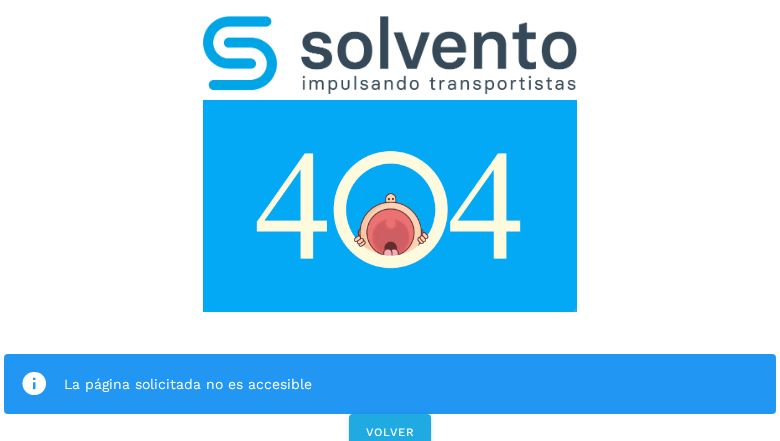 click at bounding box center (390, 206) 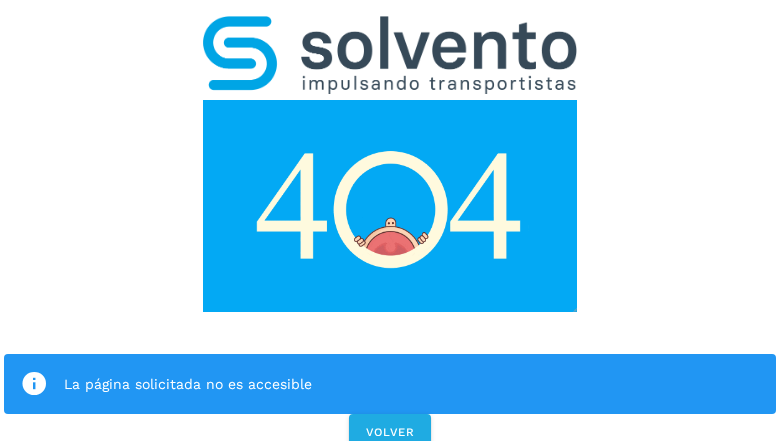 click at bounding box center [390, 206] 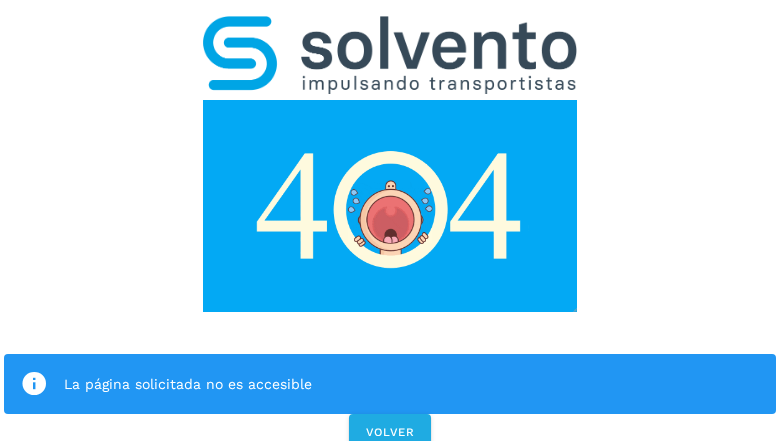 click at bounding box center (390, 55) 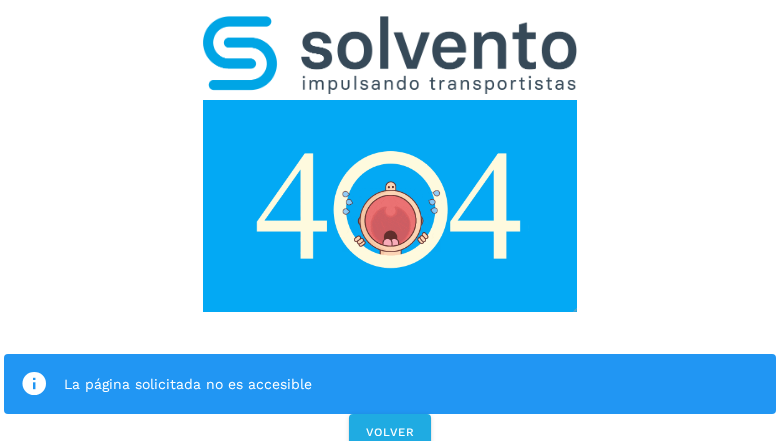 click at bounding box center (390, 206) 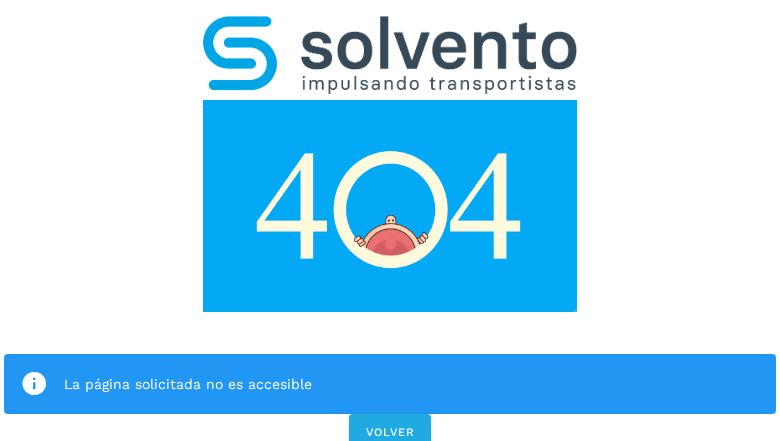 click on "La página solicitada no es accesible" 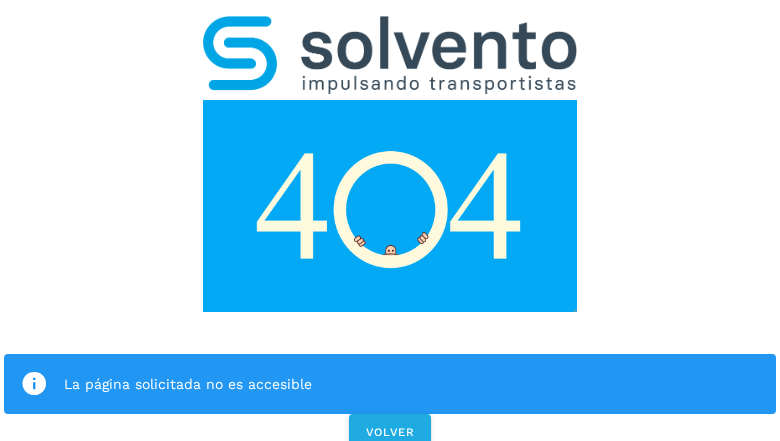 click on "La página solicitada no es accesible" 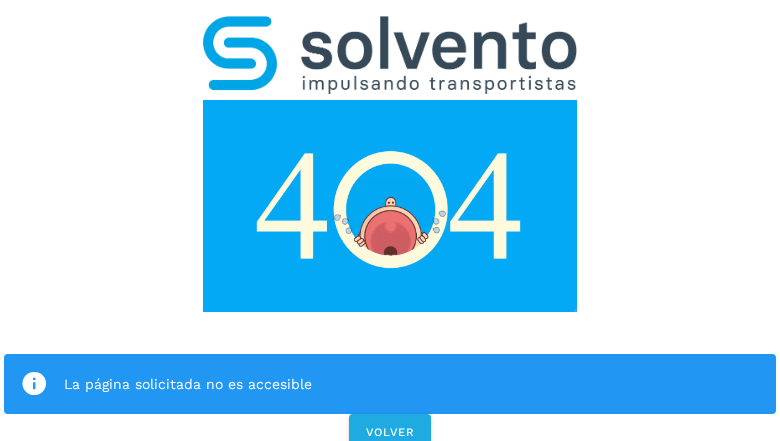 click at bounding box center [34, 384] 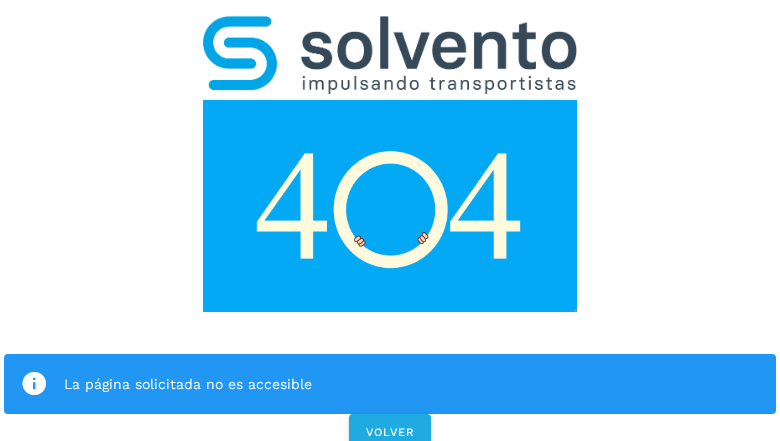 click on "La página solicitada no es accesible" 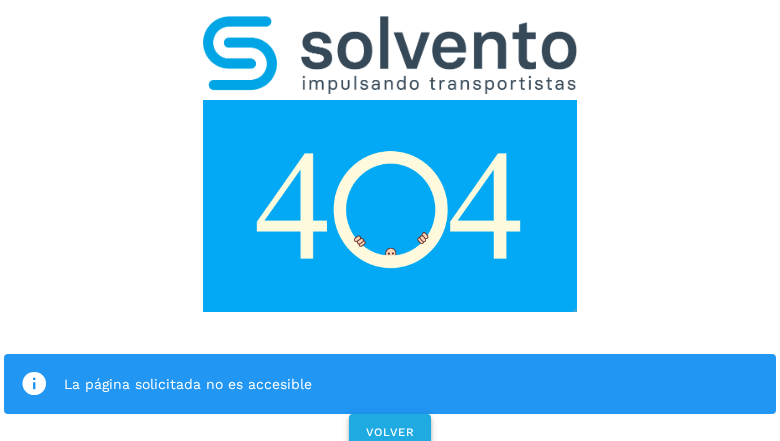 click on "VOLVER" 